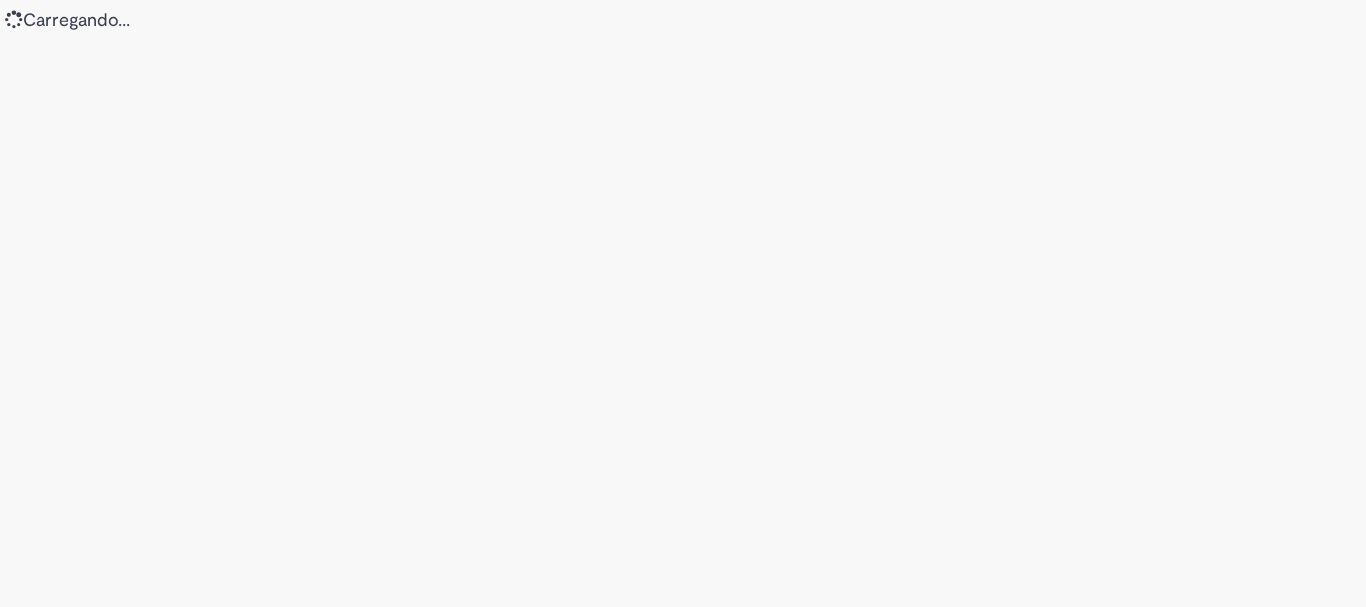 scroll, scrollTop: 0, scrollLeft: 0, axis: both 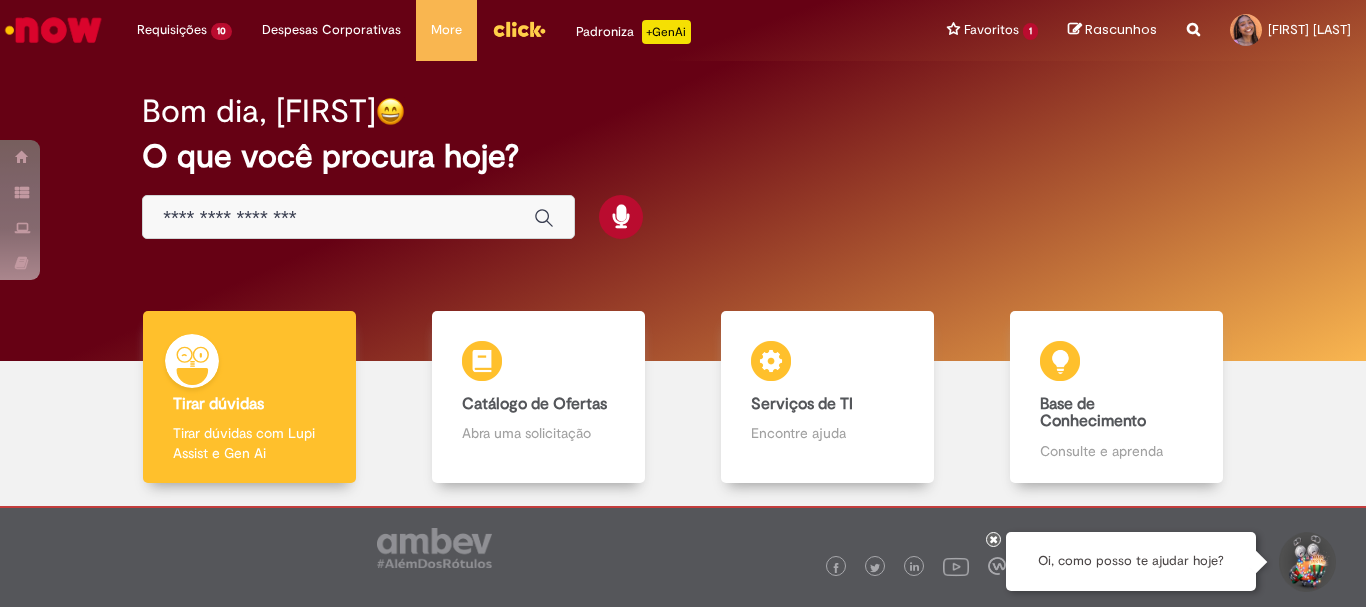 click at bounding box center [338, 218] 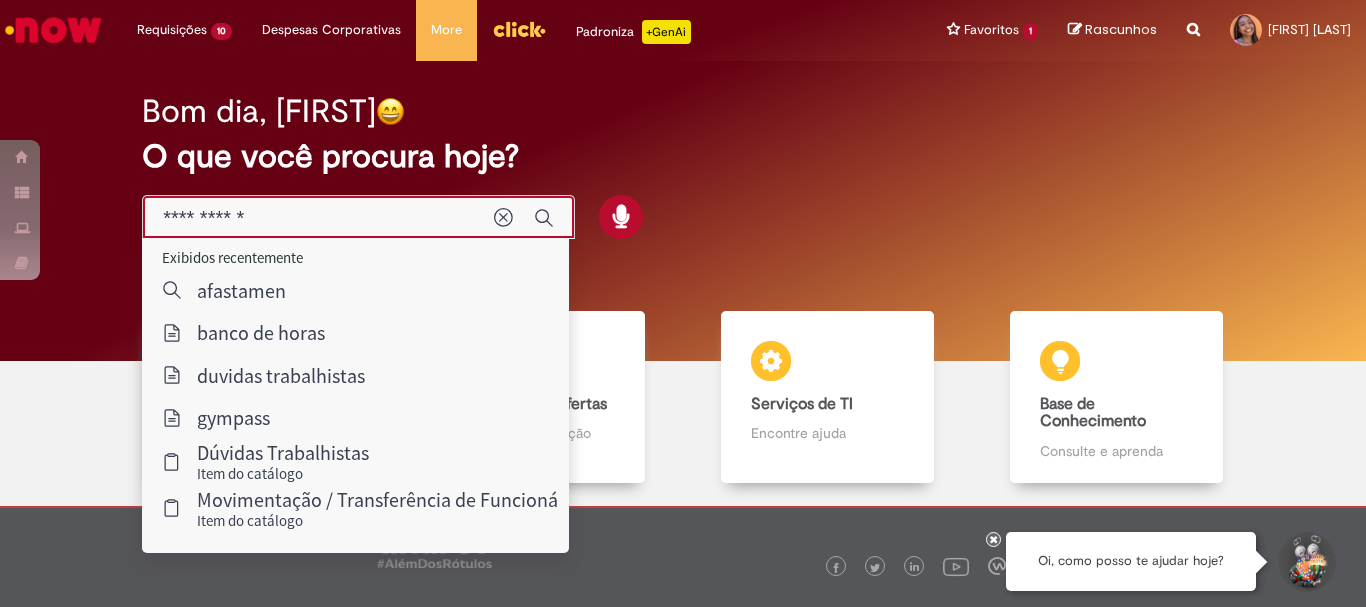 type on "**********" 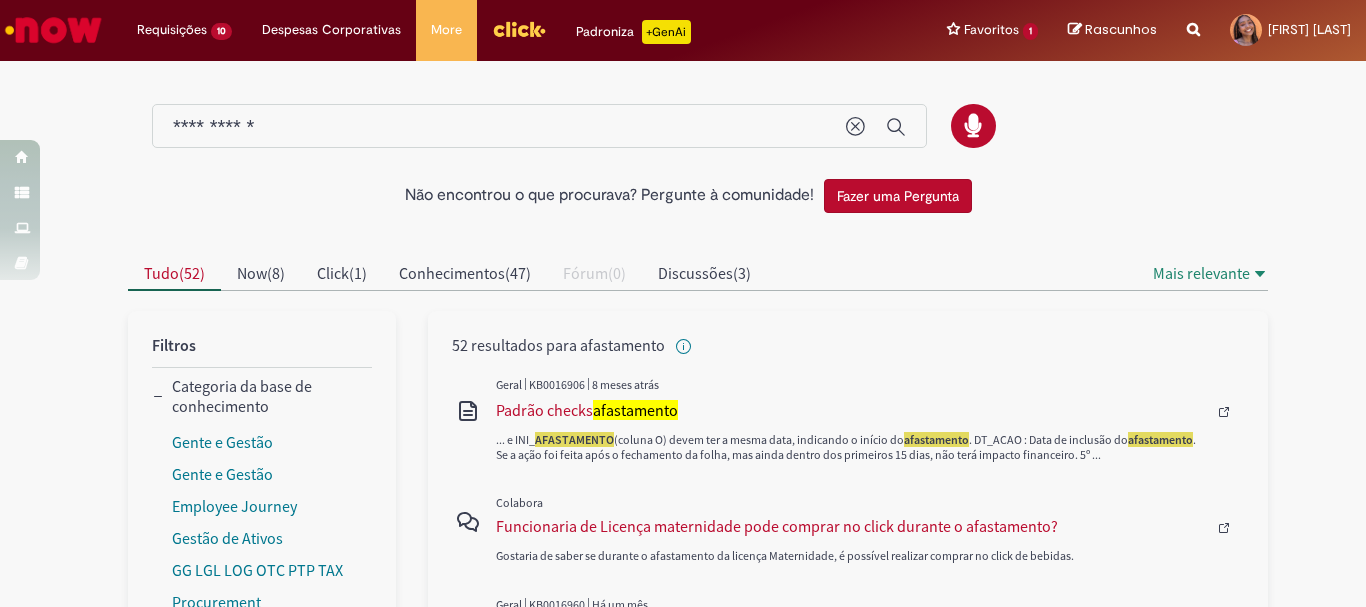 click at bounding box center [698, 129] 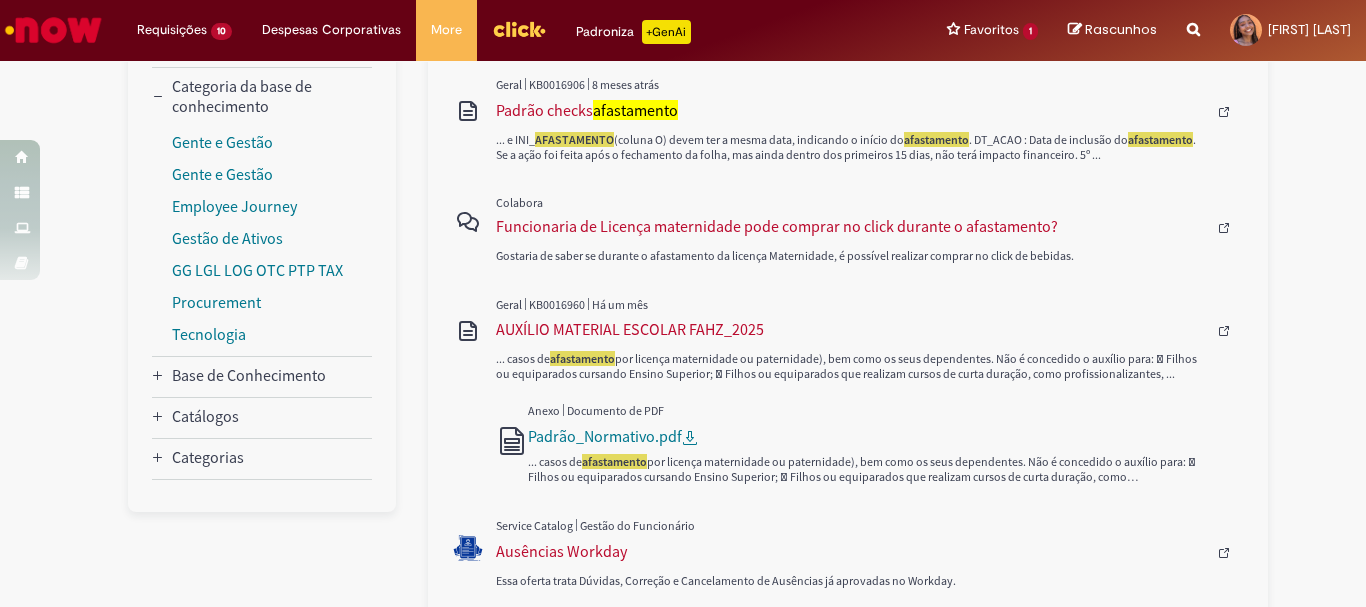 scroll, scrollTop: 500, scrollLeft: 0, axis: vertical 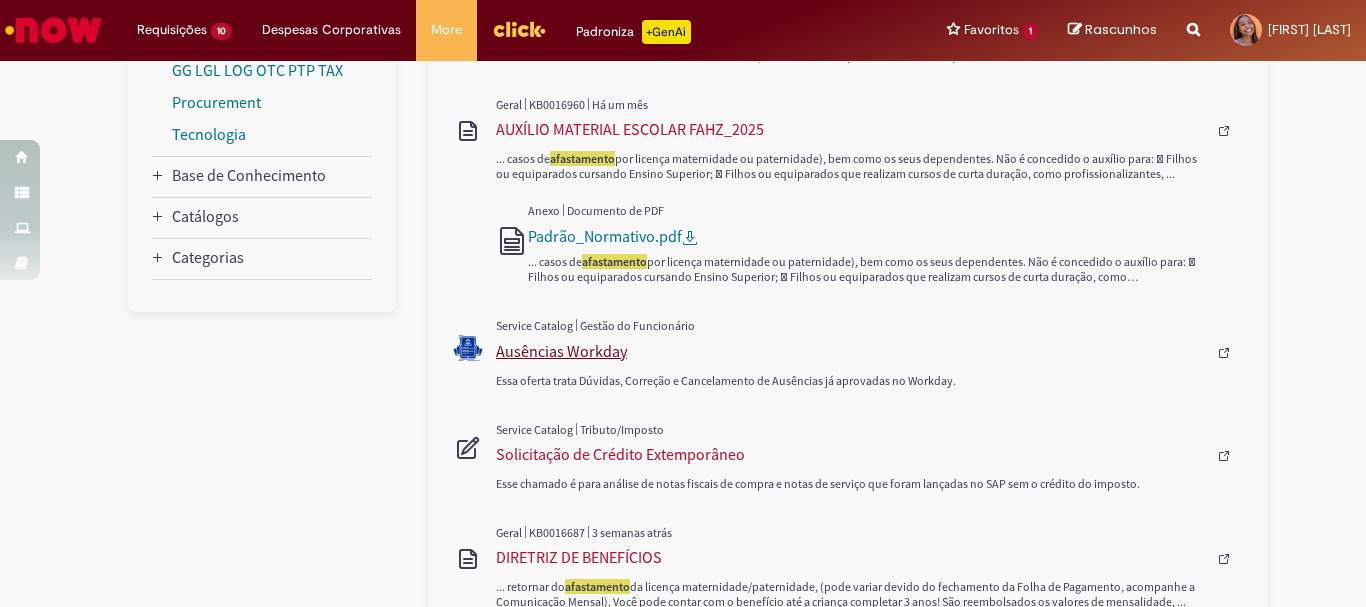 drag, startPoint x: 581, startPoint y: 357, endPoint x: 626, endPoint y: 355, distance: 45.044422 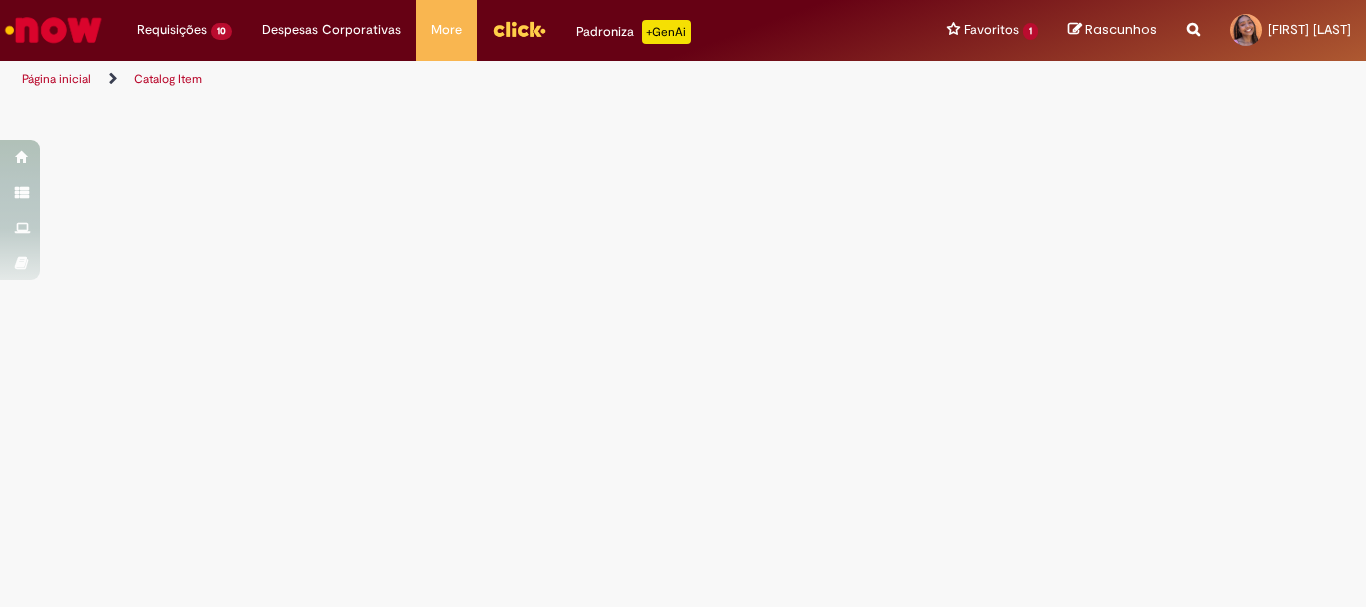 scroll, scrollTop: 0, scrollLeft: 0, axis: both 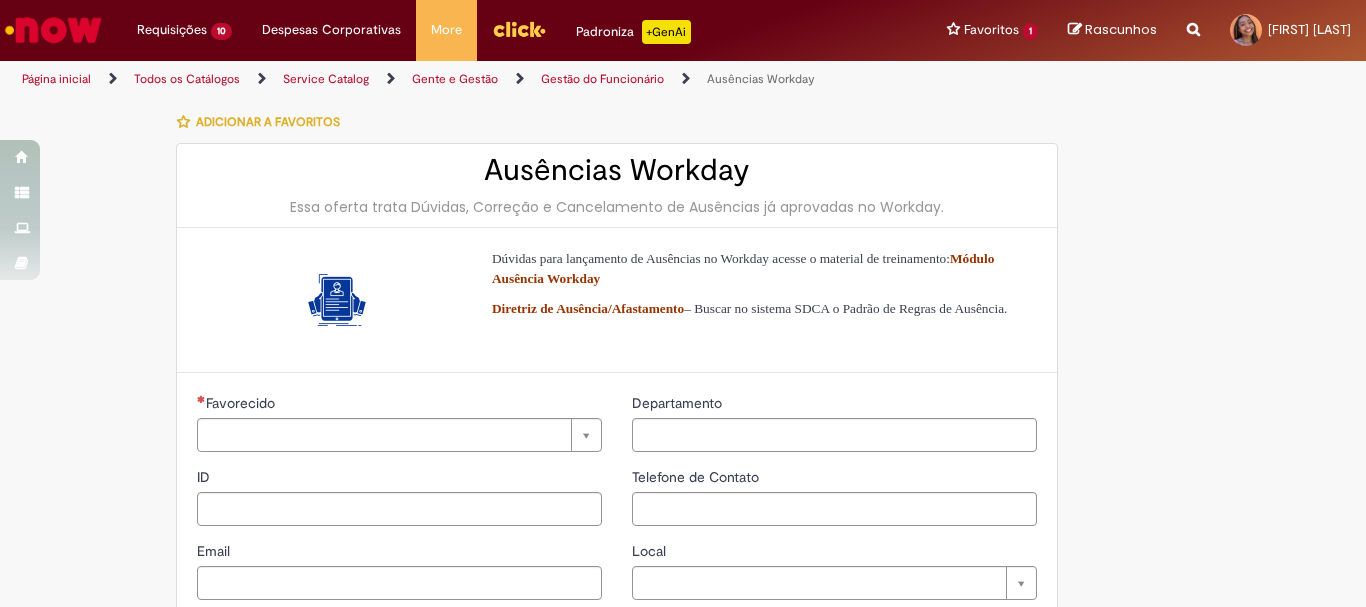 type on "********" 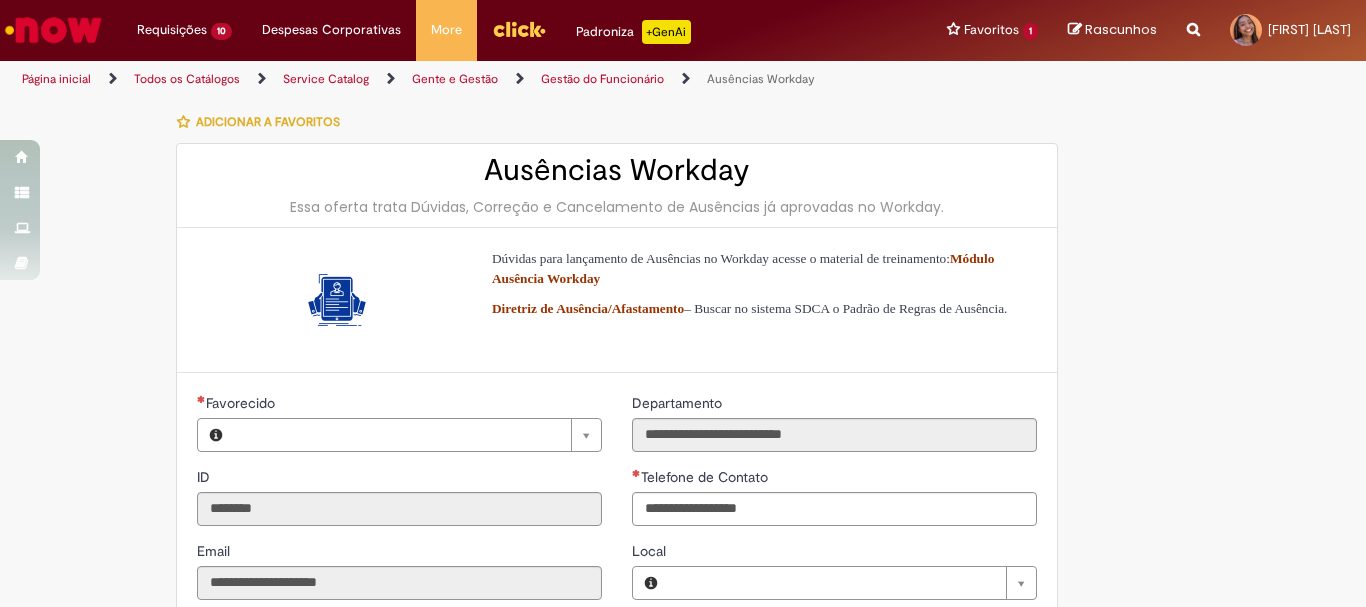 type on "**********" 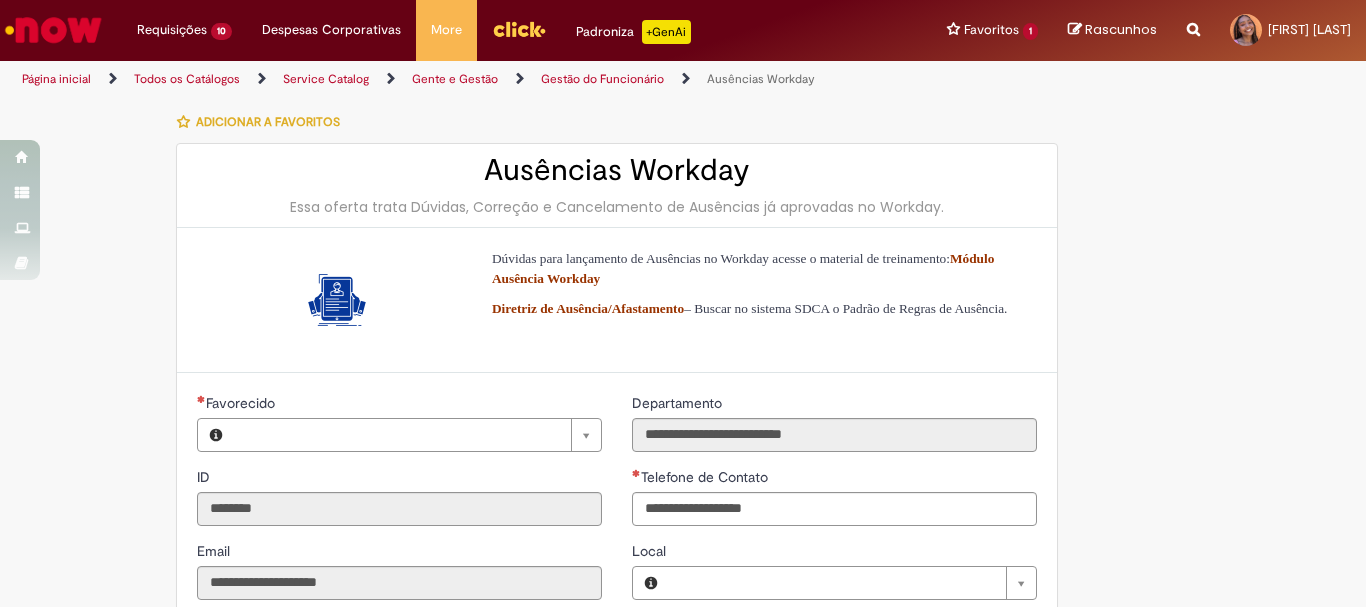 type on "**********" 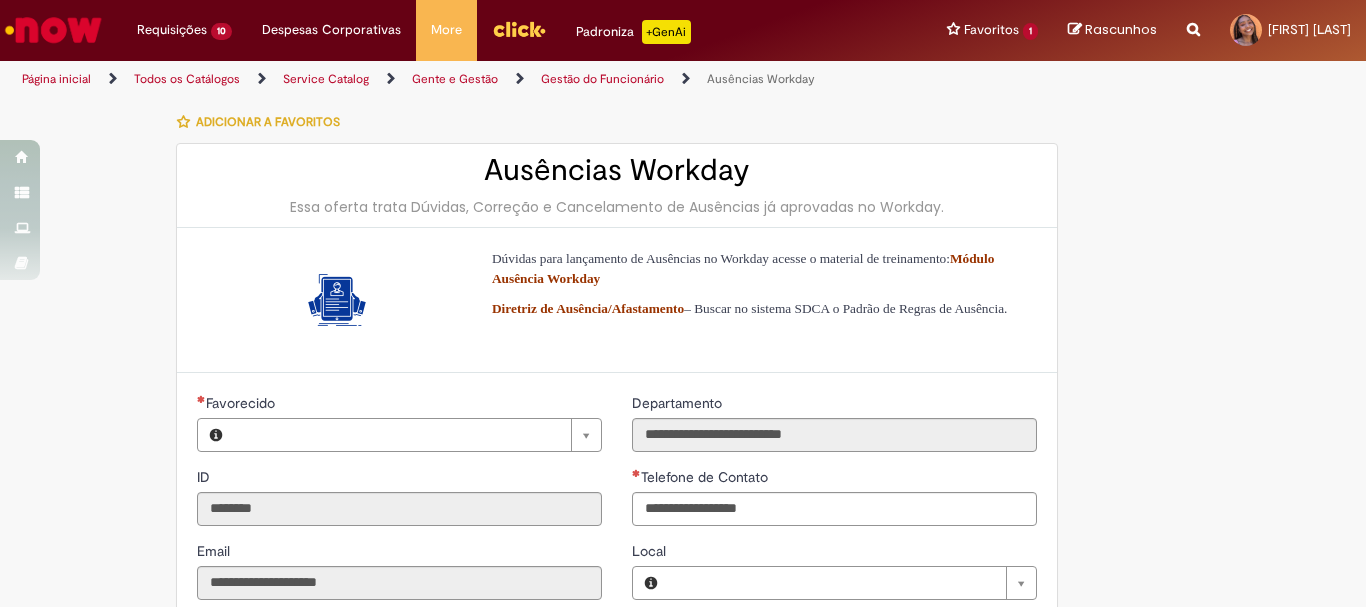 type on "**********" 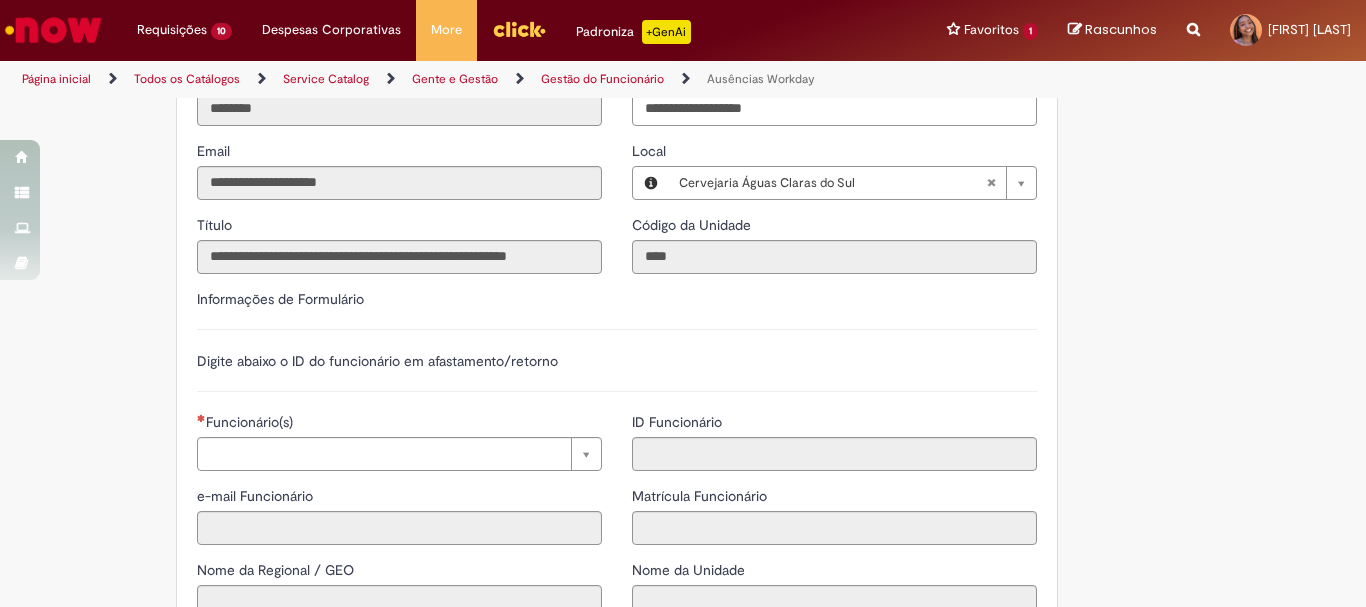 scroll, scrollTop: 200, scrollLeft: 0, axis: vertical 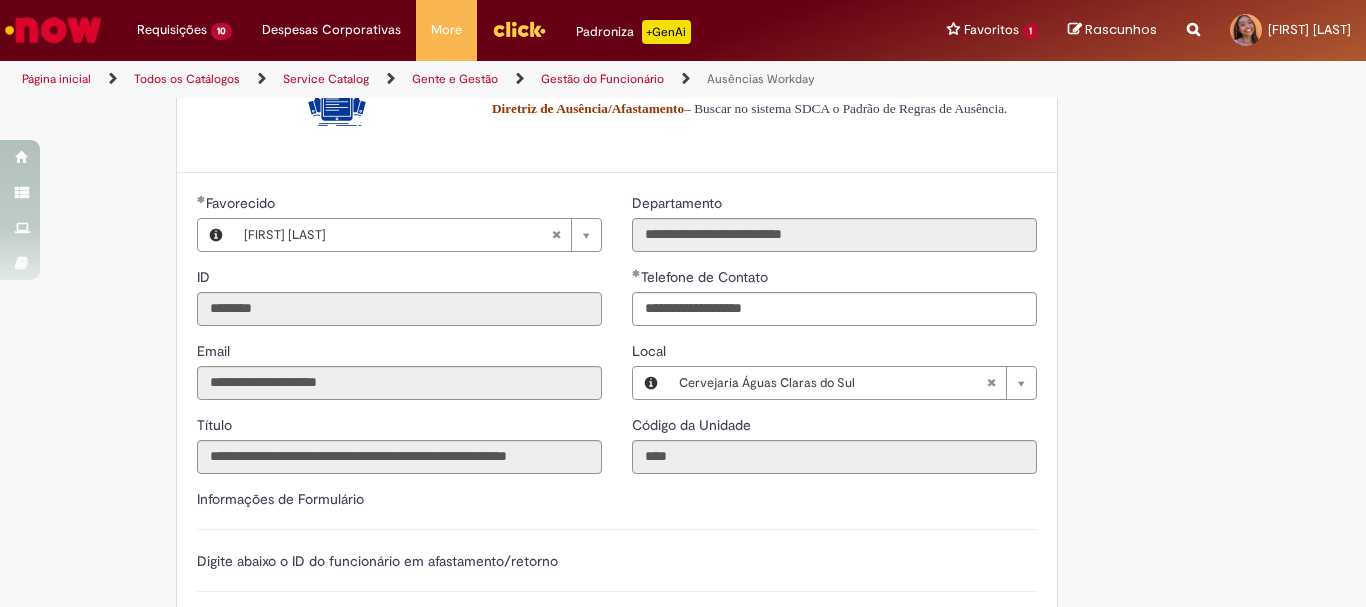 click on "**********" at bounding box center [399, 235] 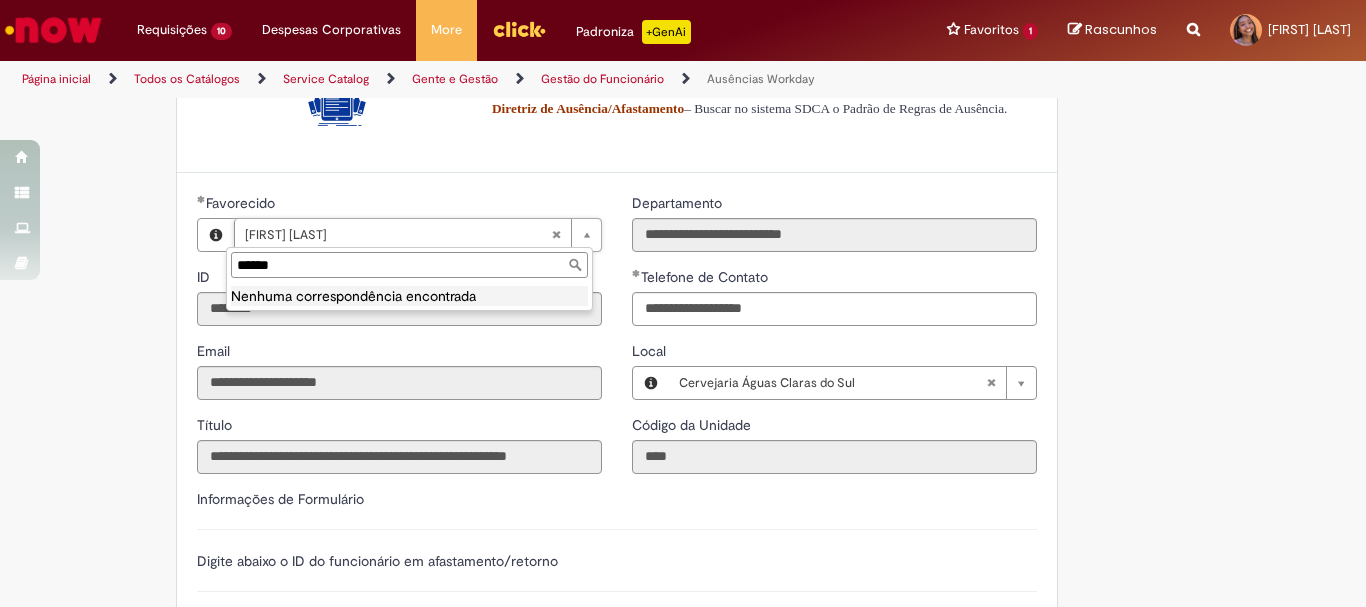 click on "******" at bounding box center [409, 265] 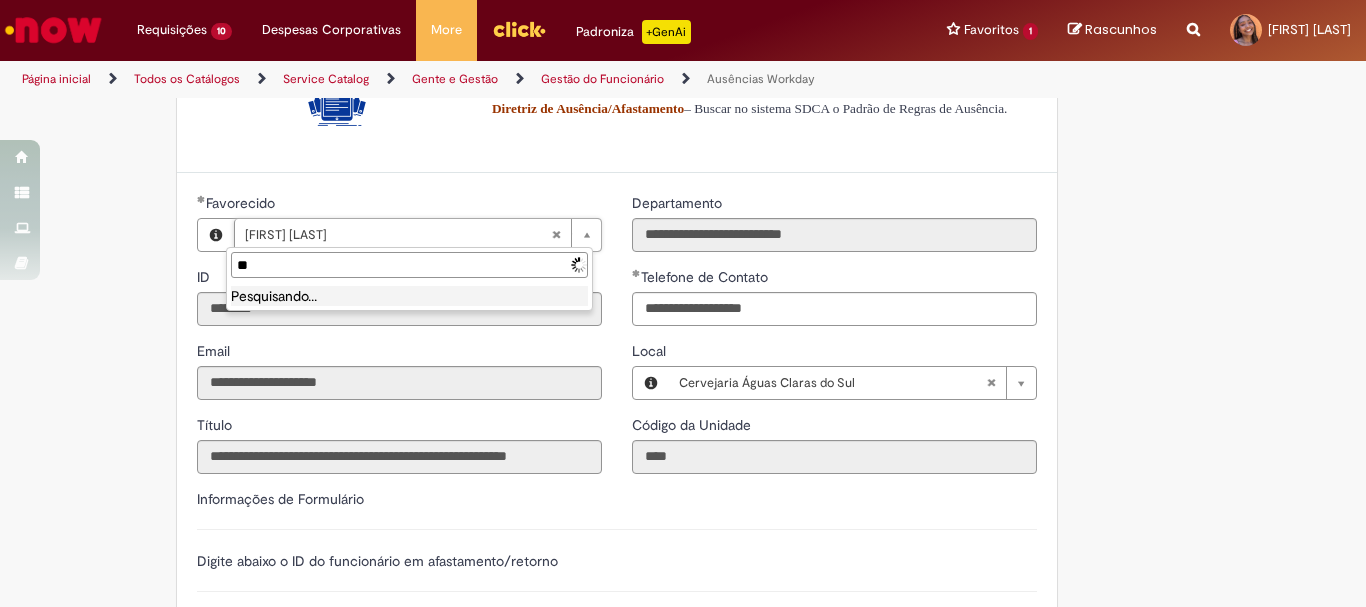 type on "*" 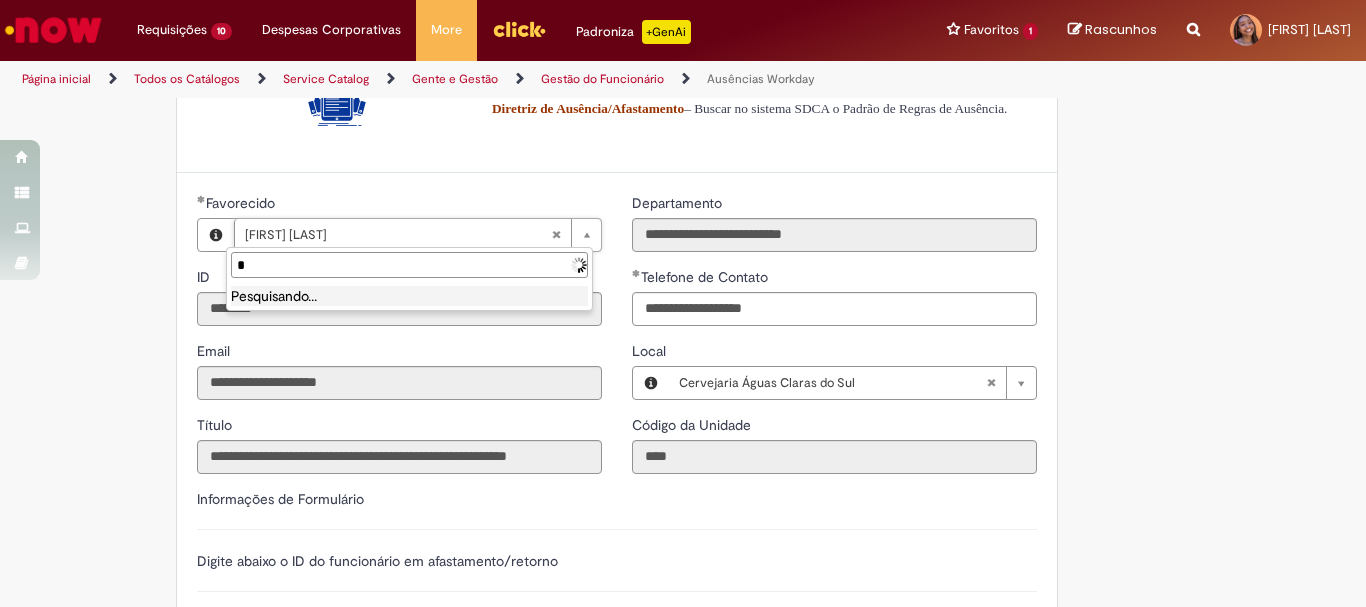 type 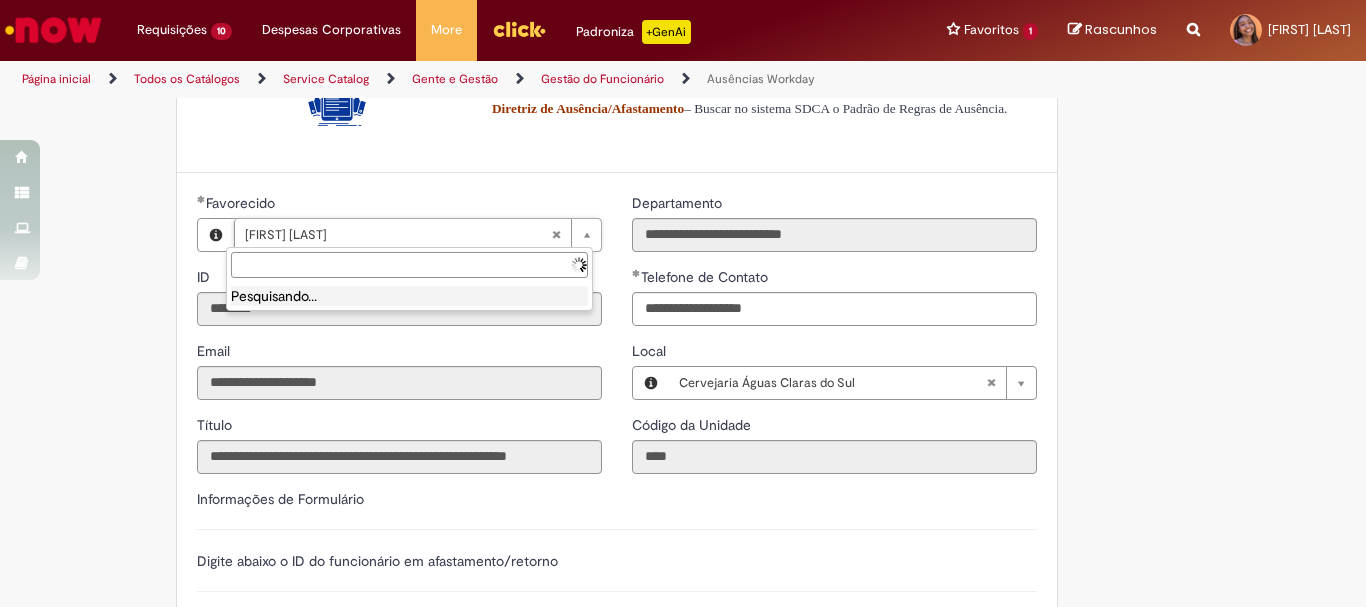 type on "**********" 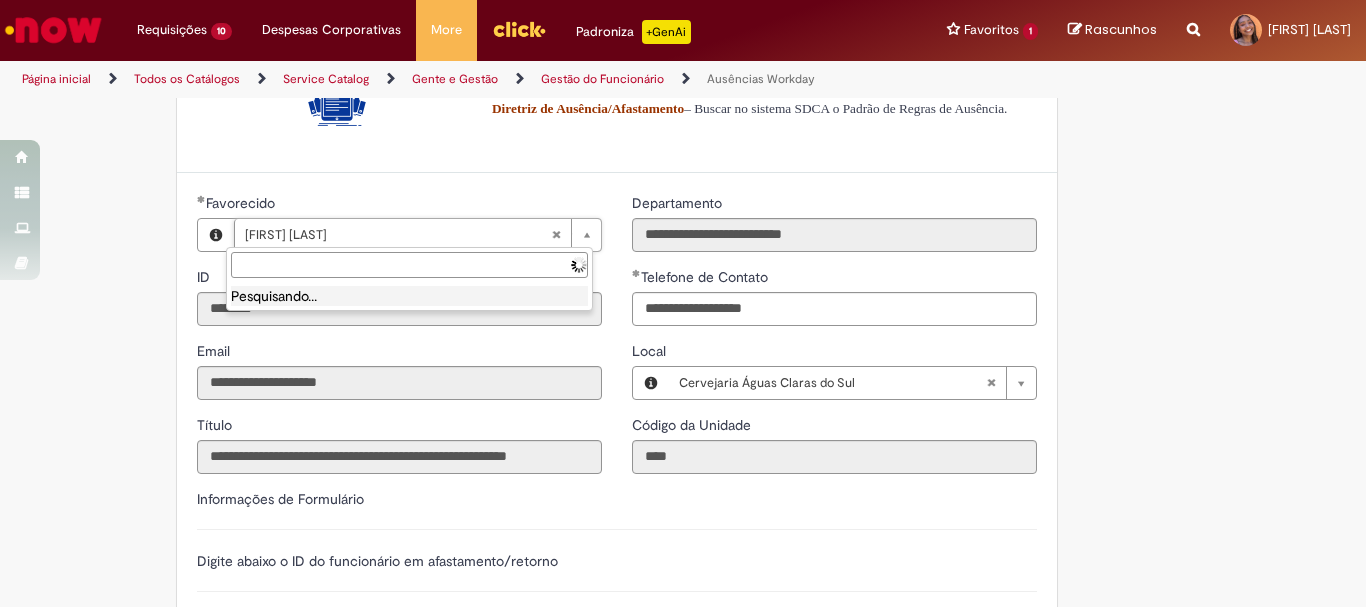 scroll, scrollTop: 0, scrollLeft: 173, axis: horizontal 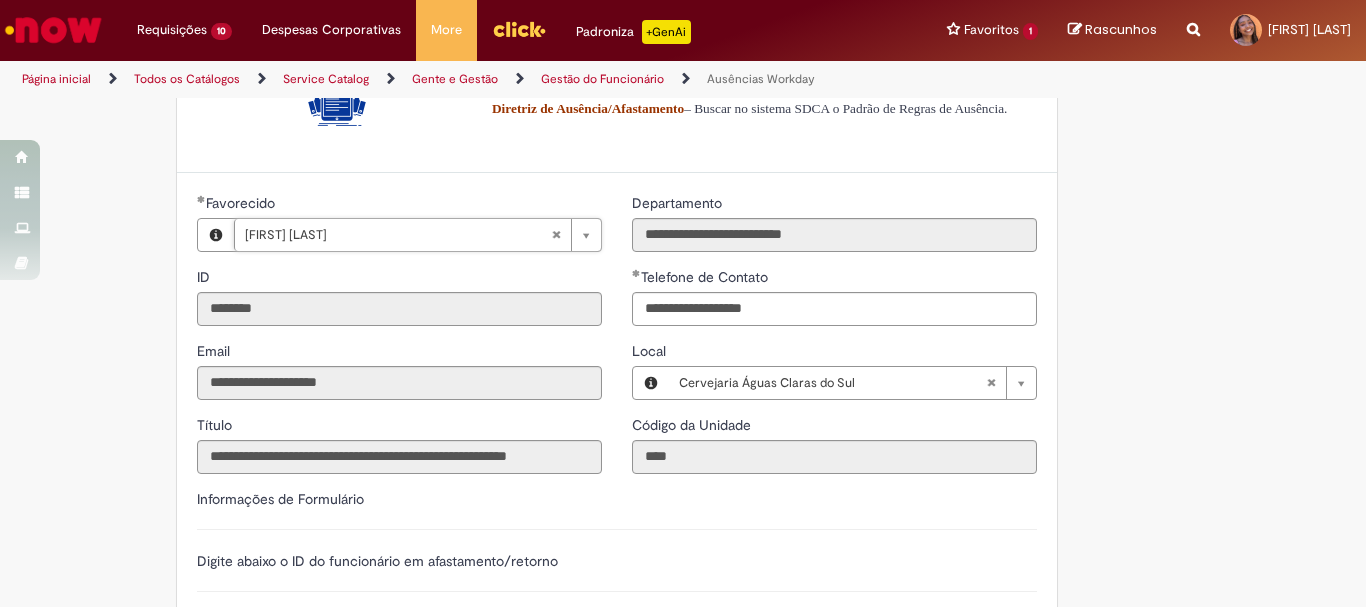 type 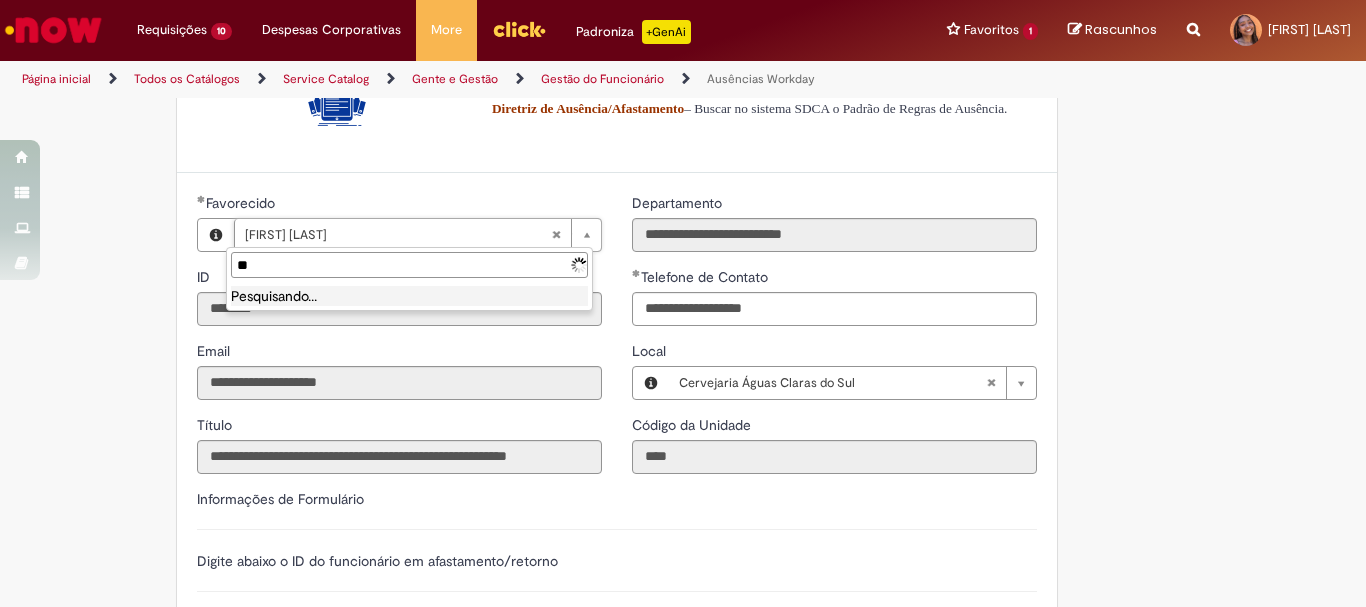 type on "*" 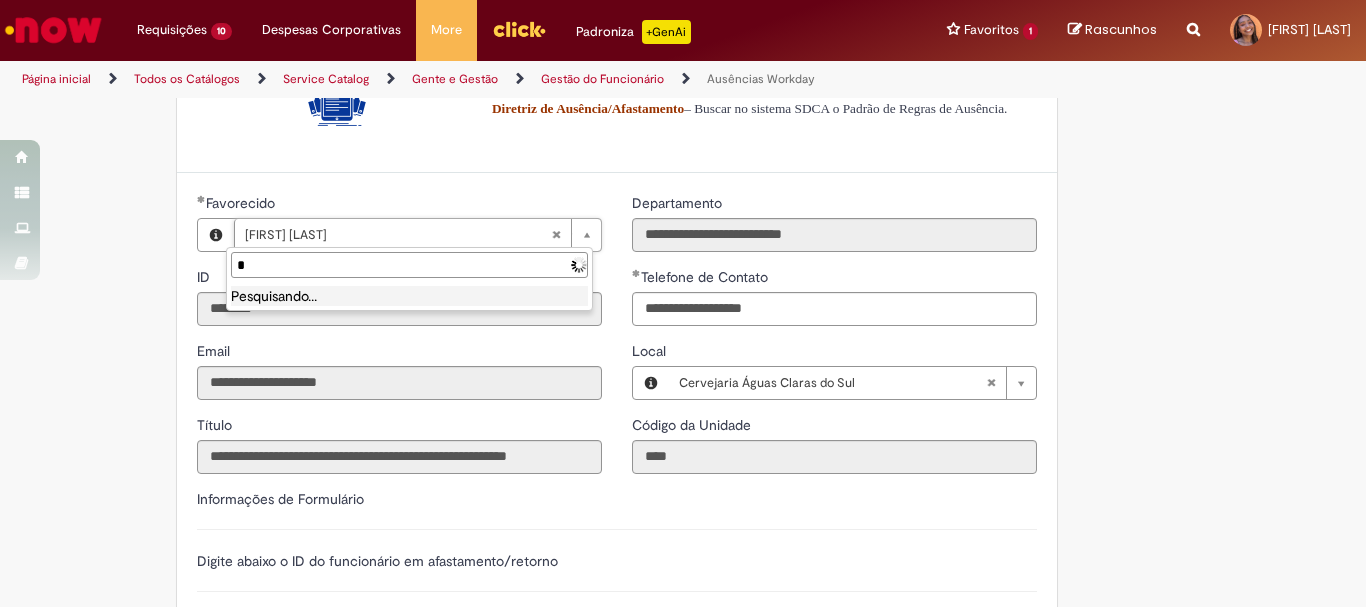 type 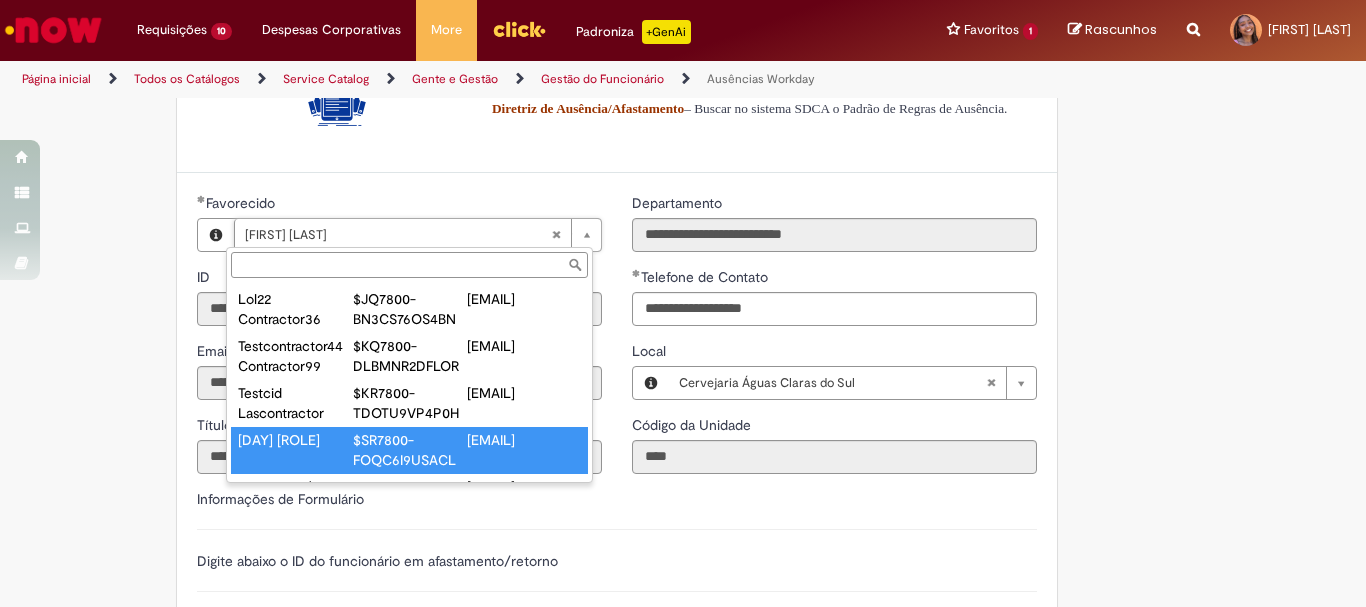 scroll, scrollTop: 8, scrollLeft: 0, axis: vertical 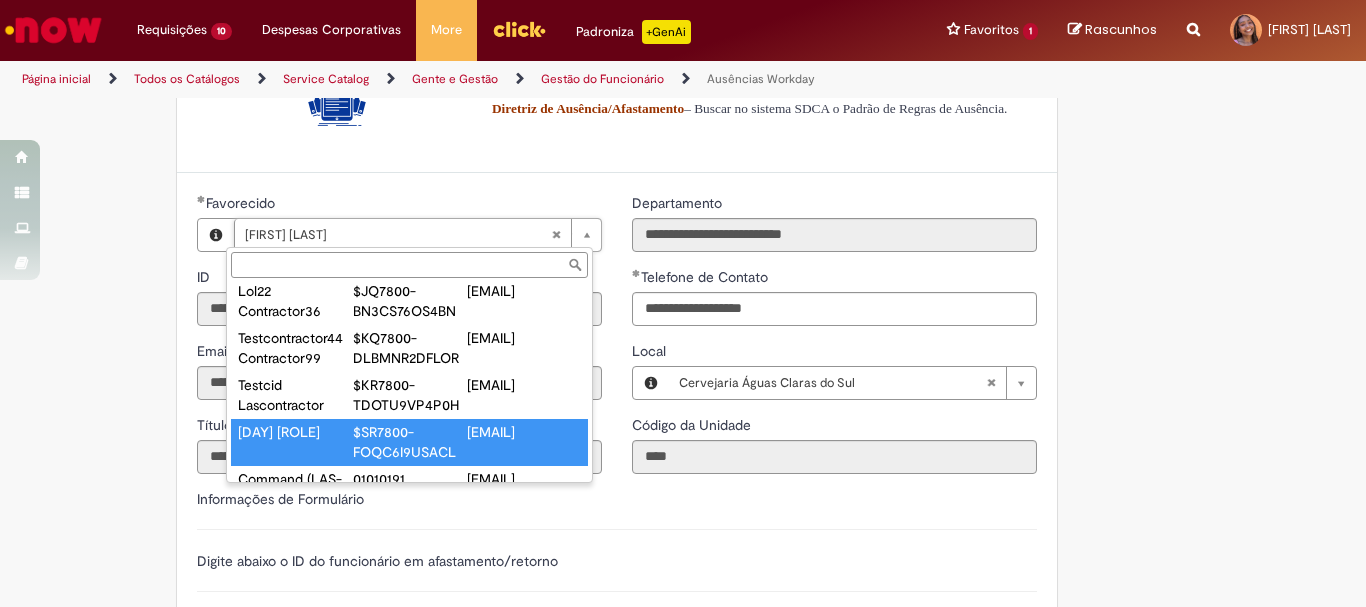 type on "**********" 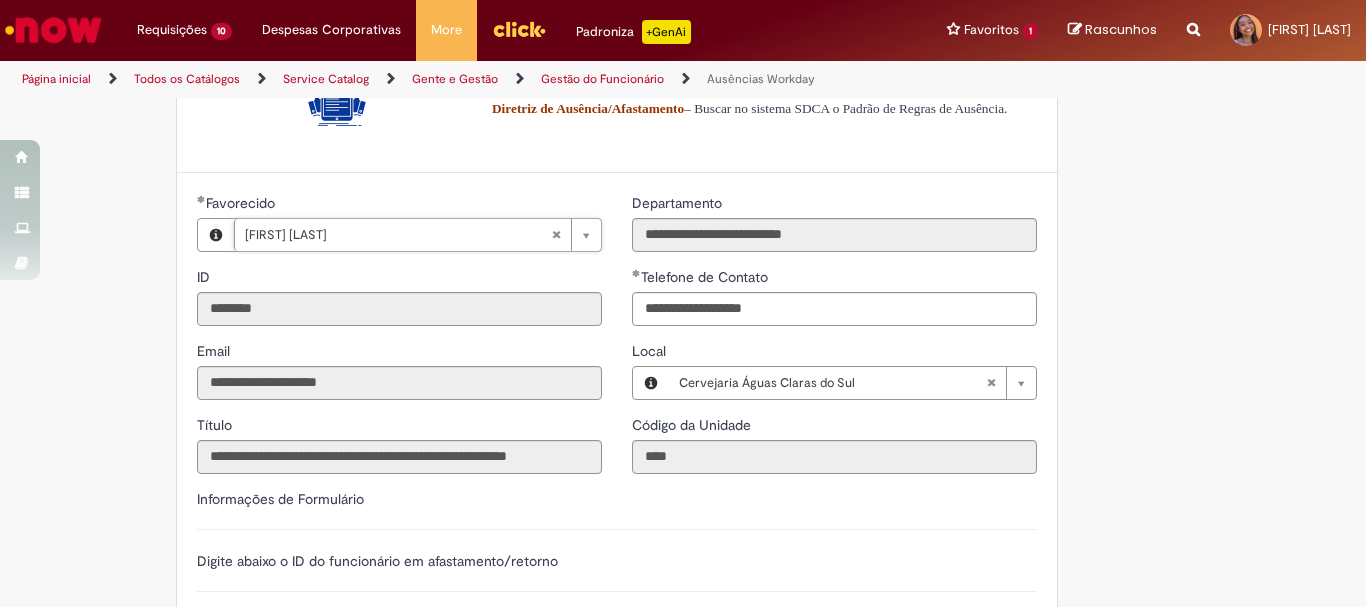 scroll, scrollTop: 0, scrollLeft: 173, axis: horizontal 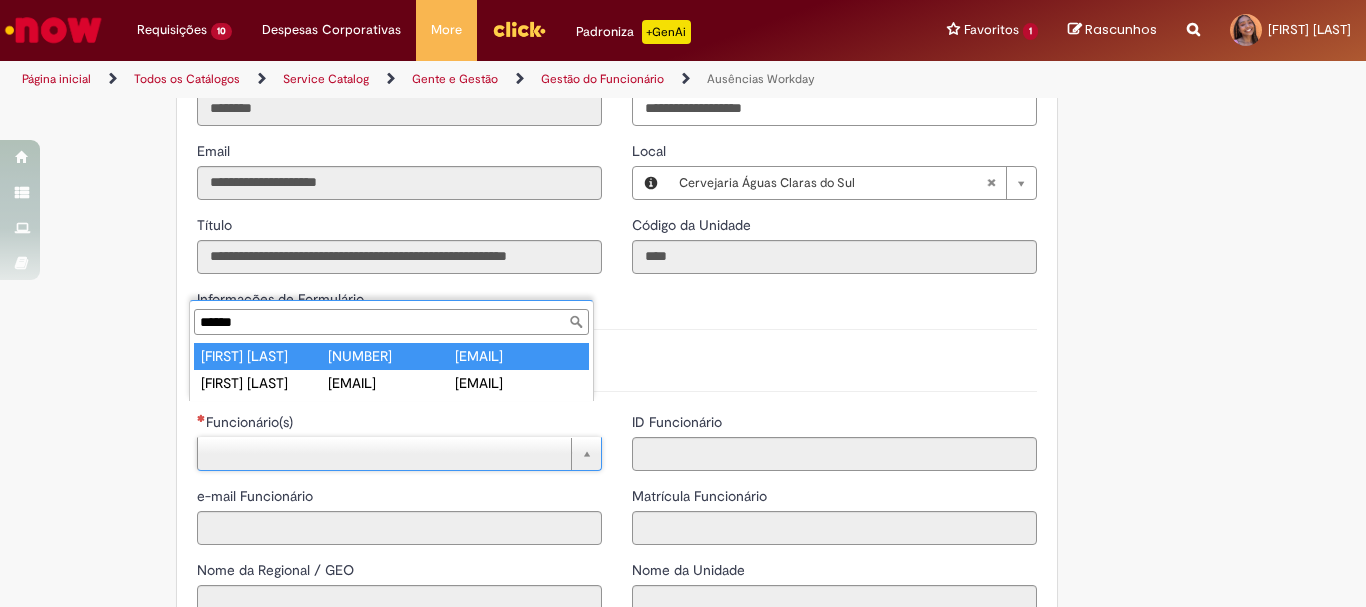 type on "******" 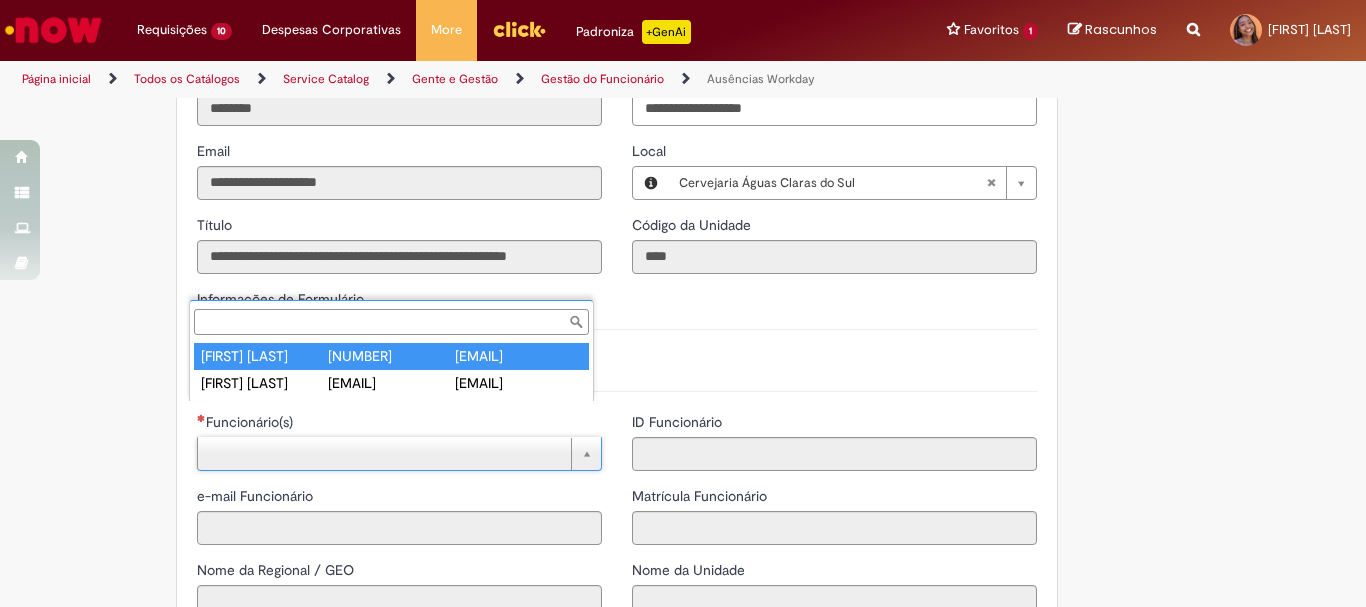 type on "**********" 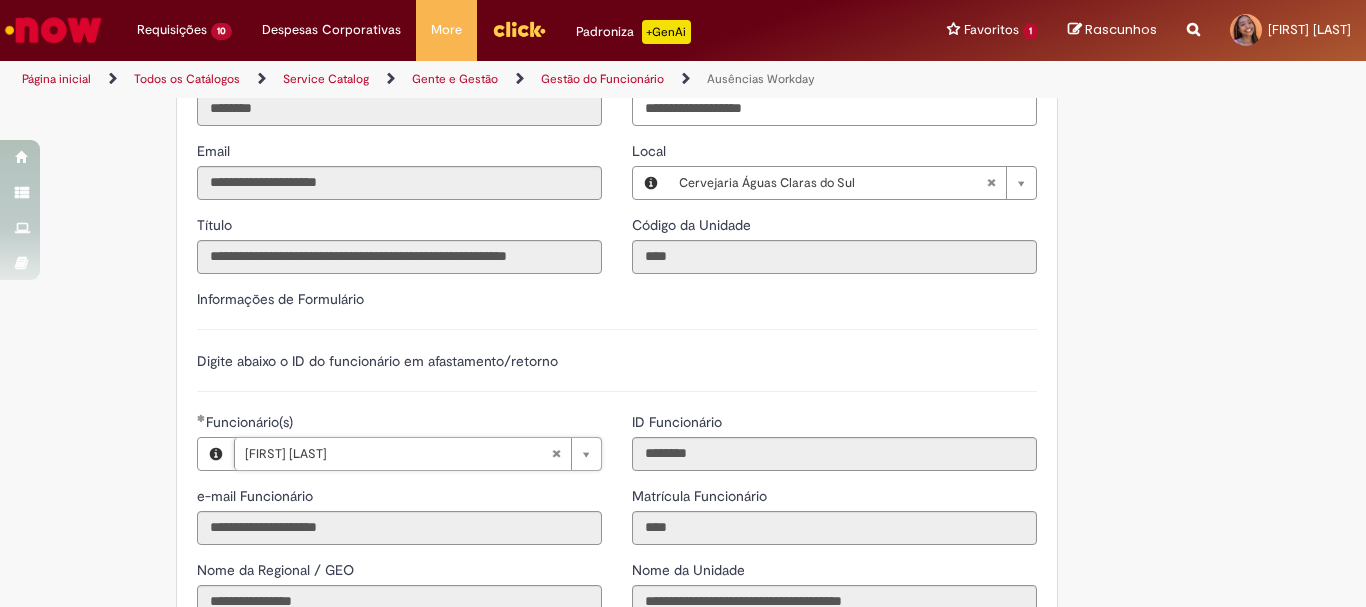 scroll, scrollTop: 700, scrollLeft: 0, axis: vertical 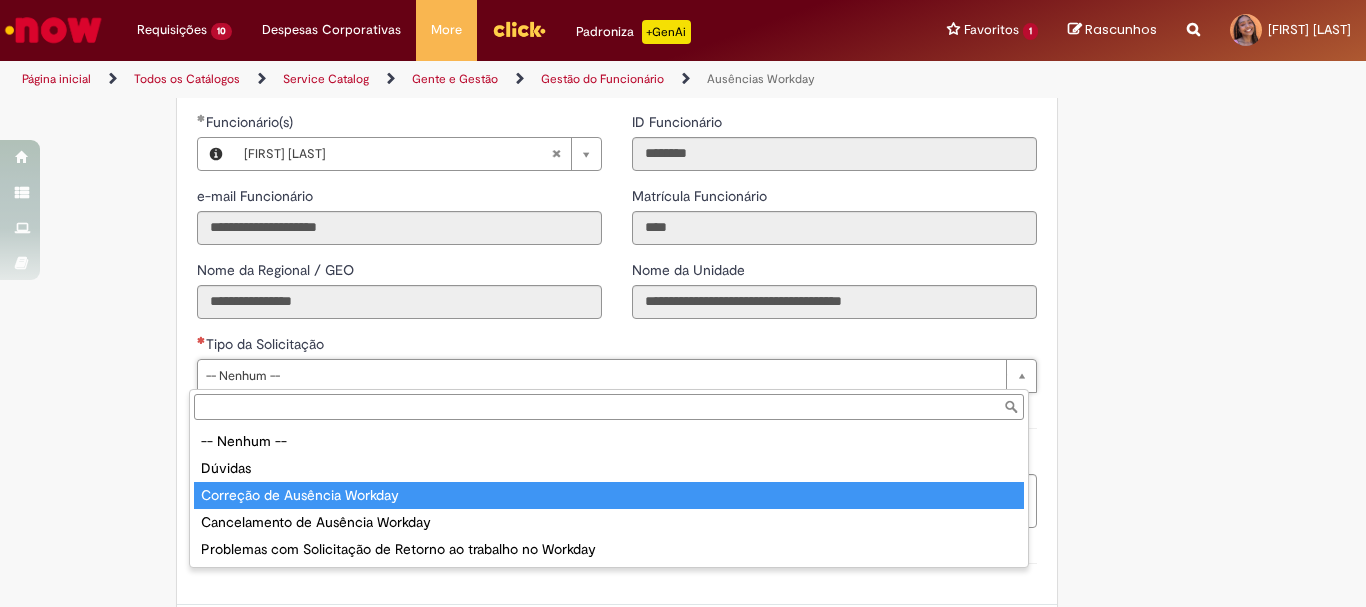 type on "**********" 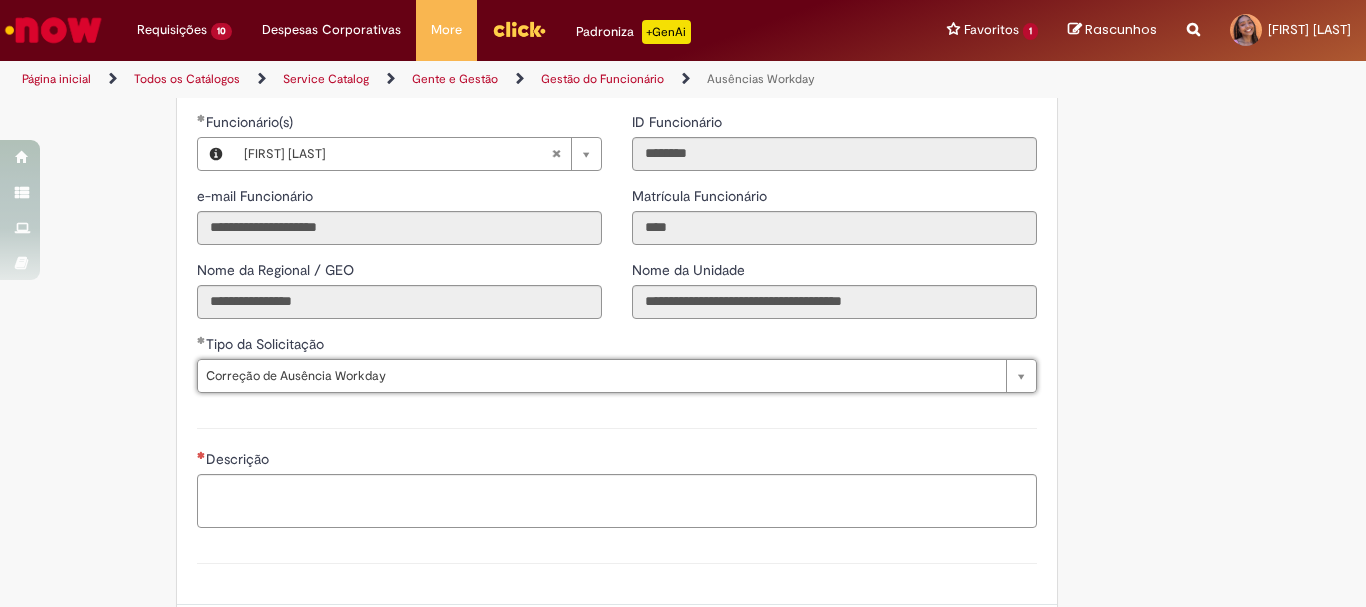 click on "**********" at bounding box center [585, 94] 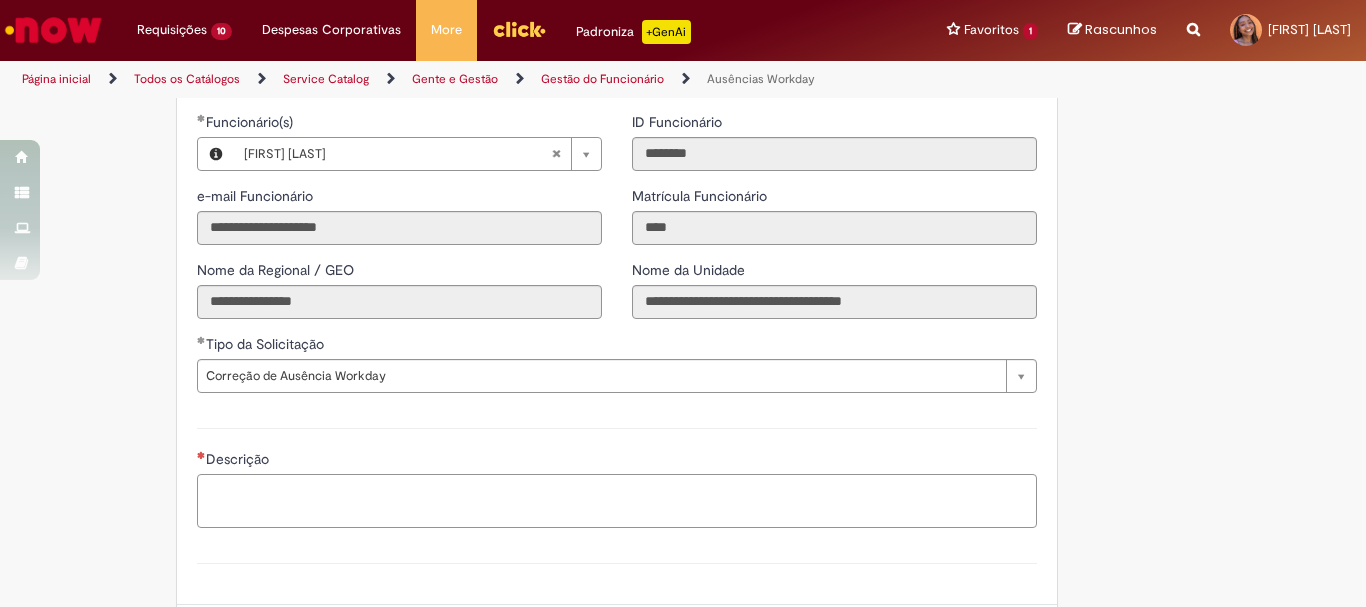 click on "Descrição" at bounding box center [617, 501] 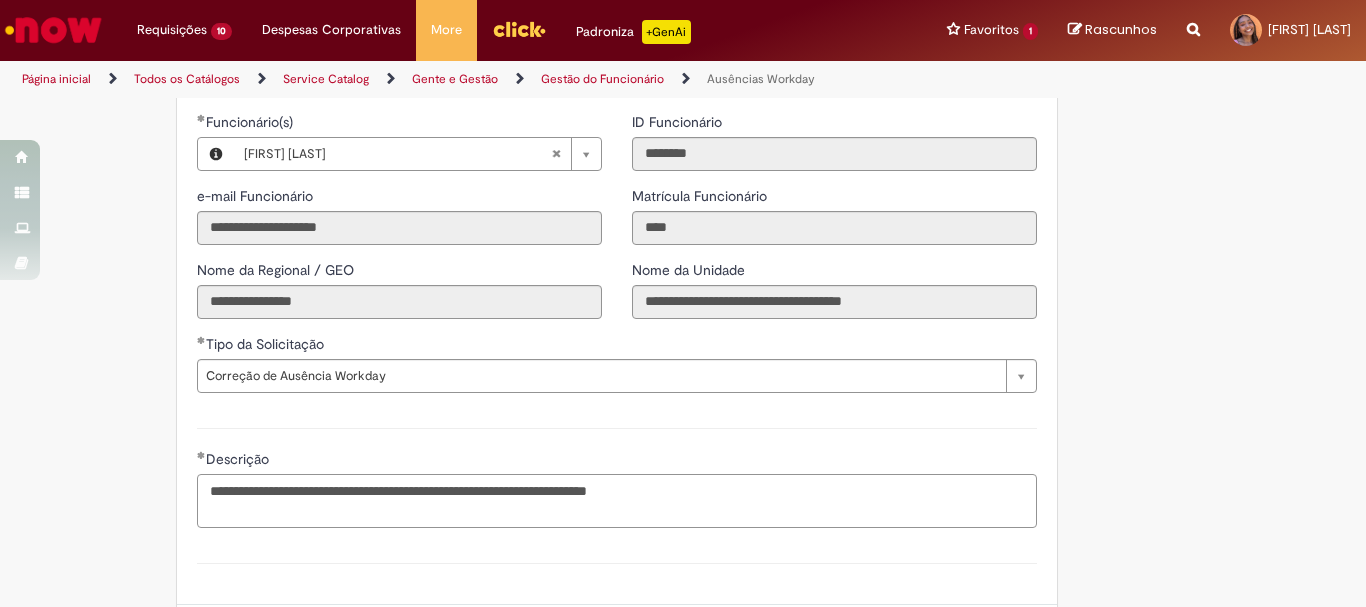 scroll, scrollTop: 883, scrollLeft: 0, axis: vertical 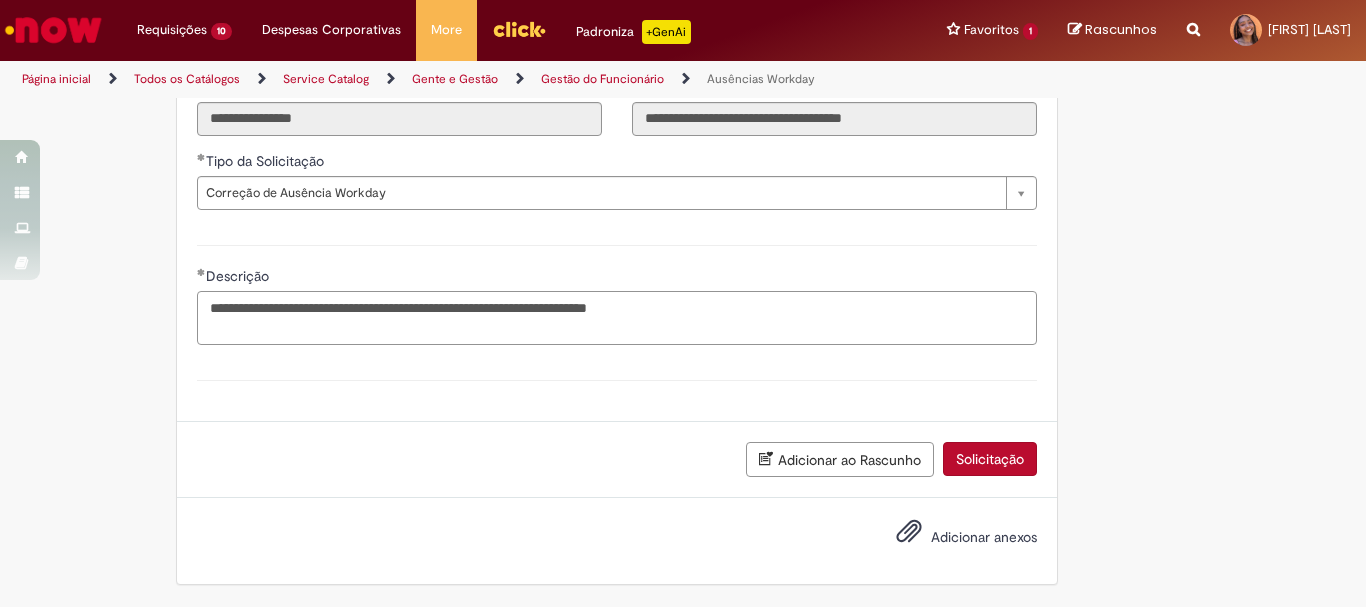 type on "**********" 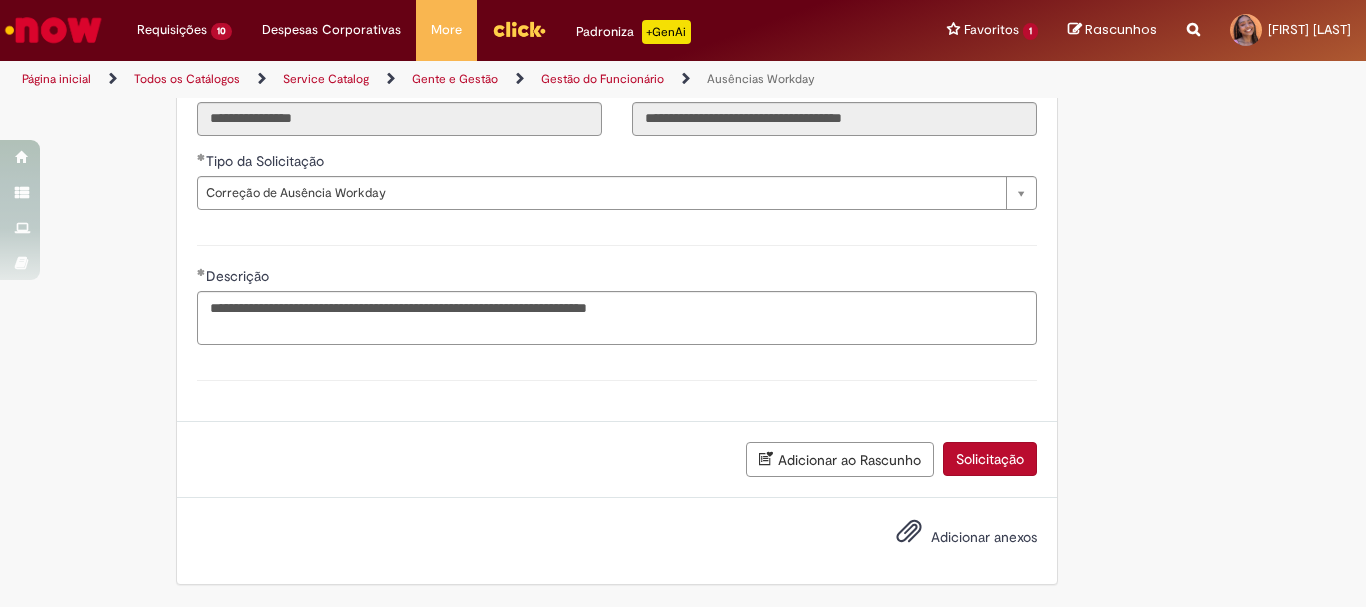 click on "Adicionar anexos" at bounding box center (984, 537) 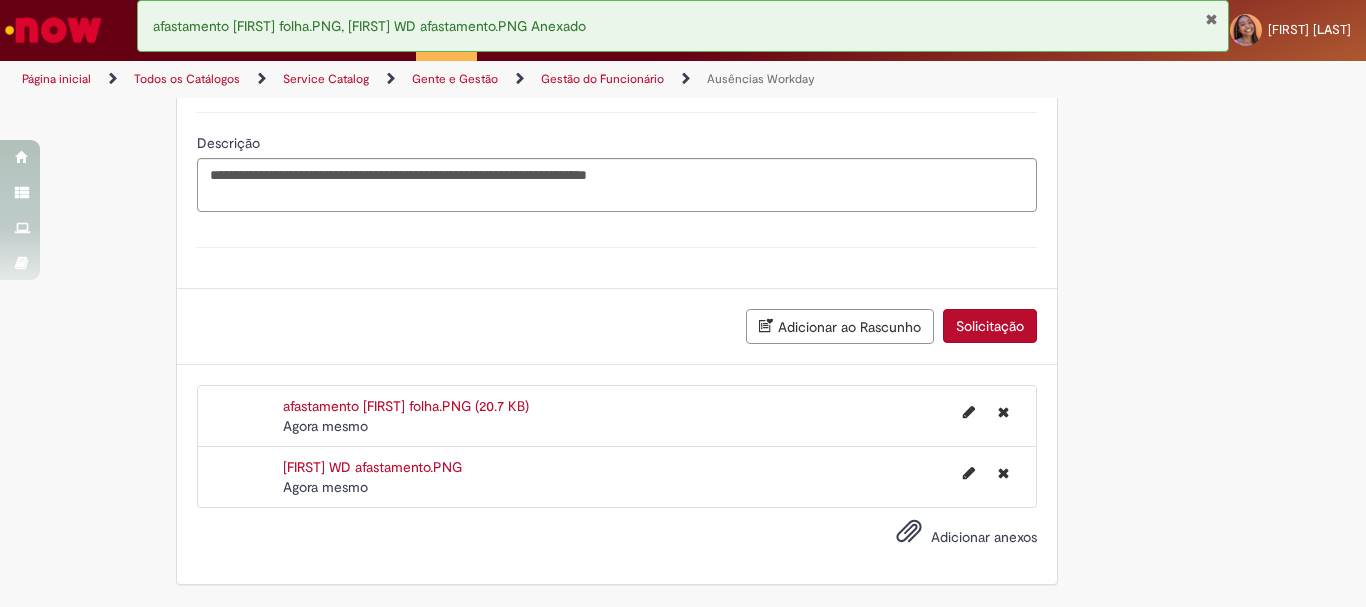 scroll, scrollTop: 916, scrollLeft: 0, axis: vertical 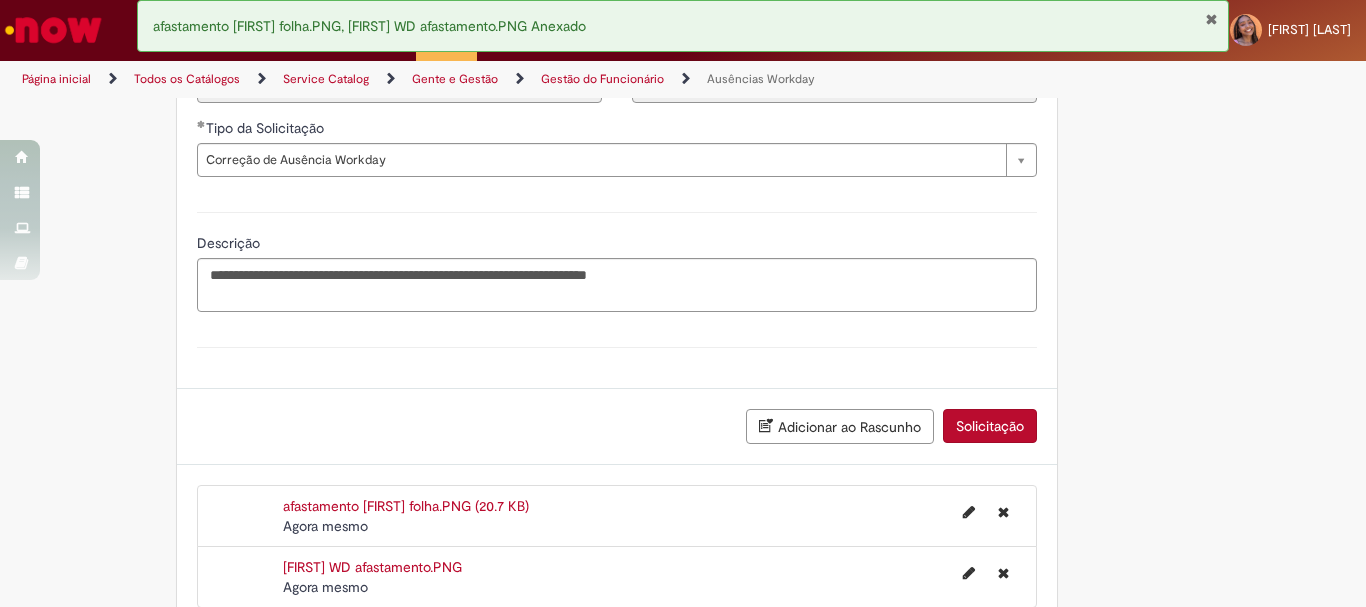 click on "Solicitação" at bounding box center (990, 426) 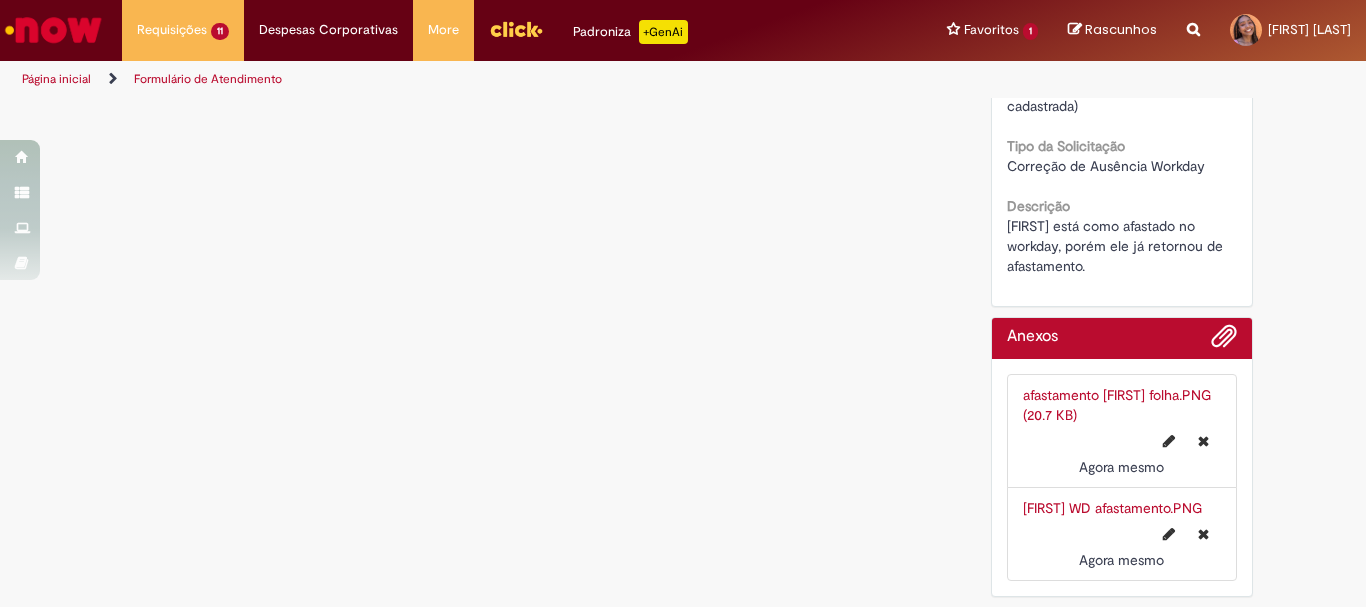 scroll, scrollTop: 0, scrollLeft: 0, axis: both 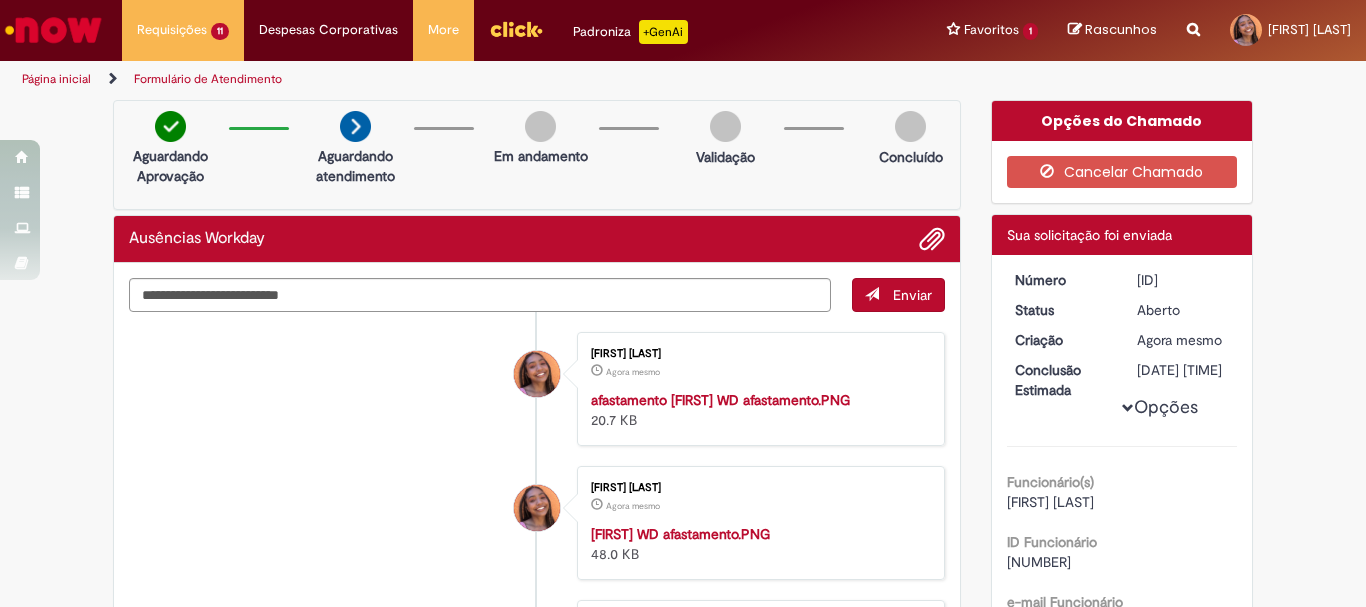 click at bounding box center (1128, 408) 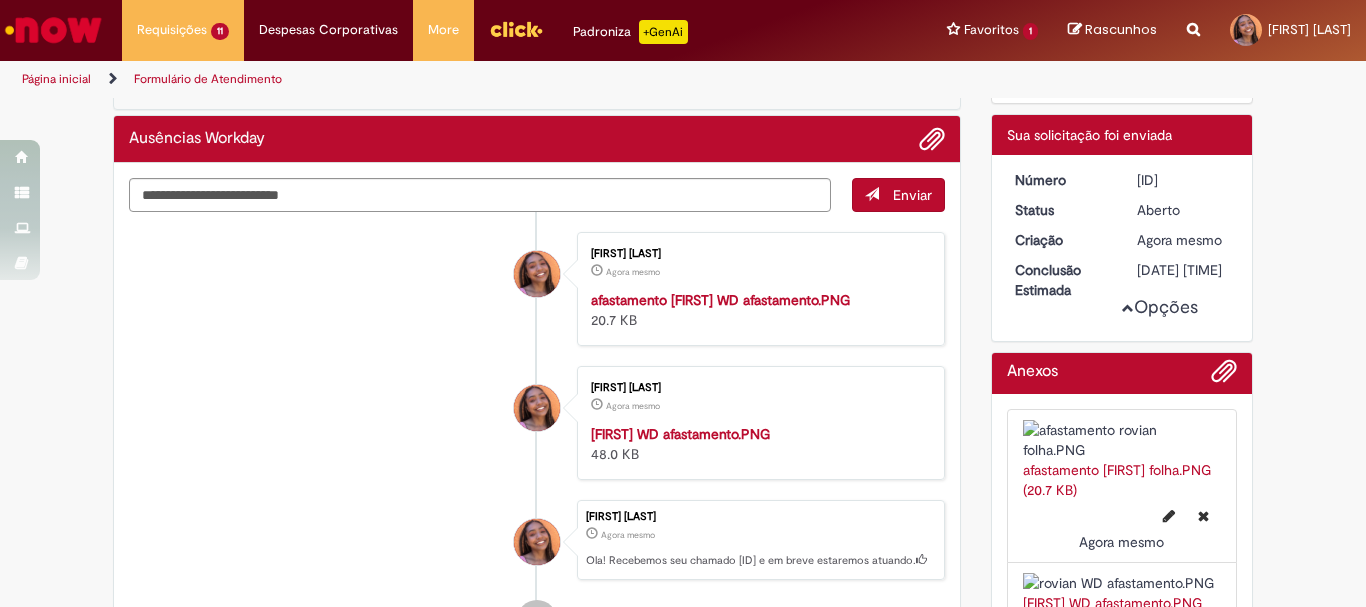 scroll, scrollTop: 0, scrollLeft: 0, axis: both 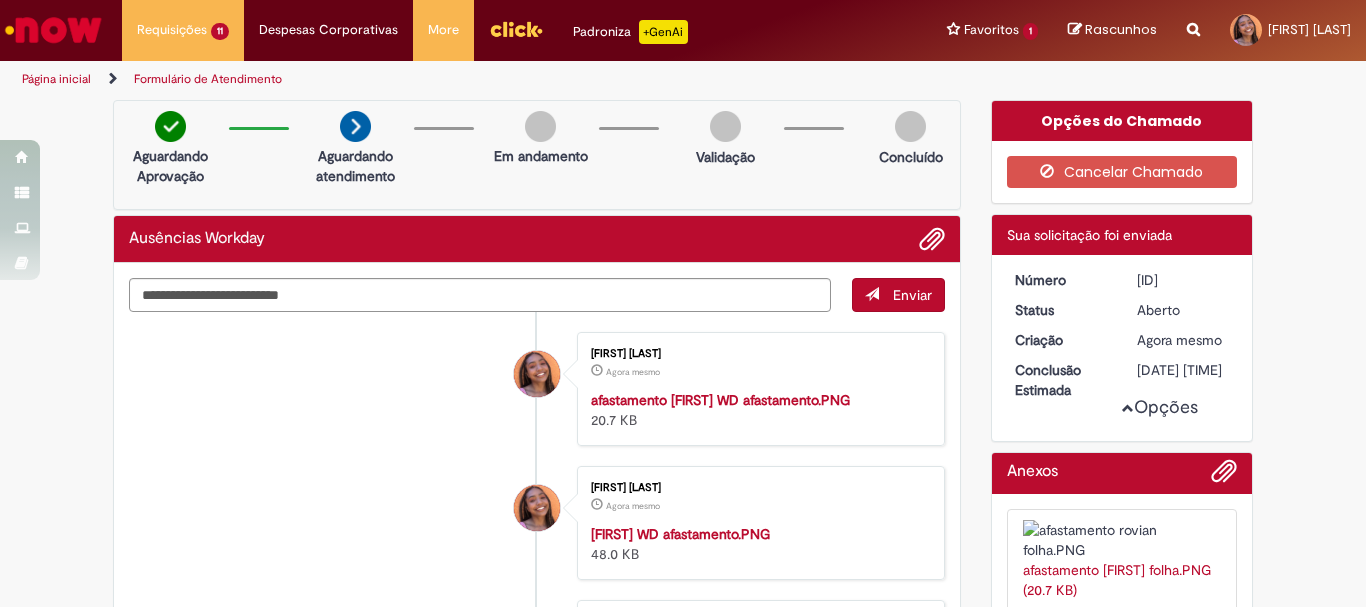 click at bounding box center (516, 29) 